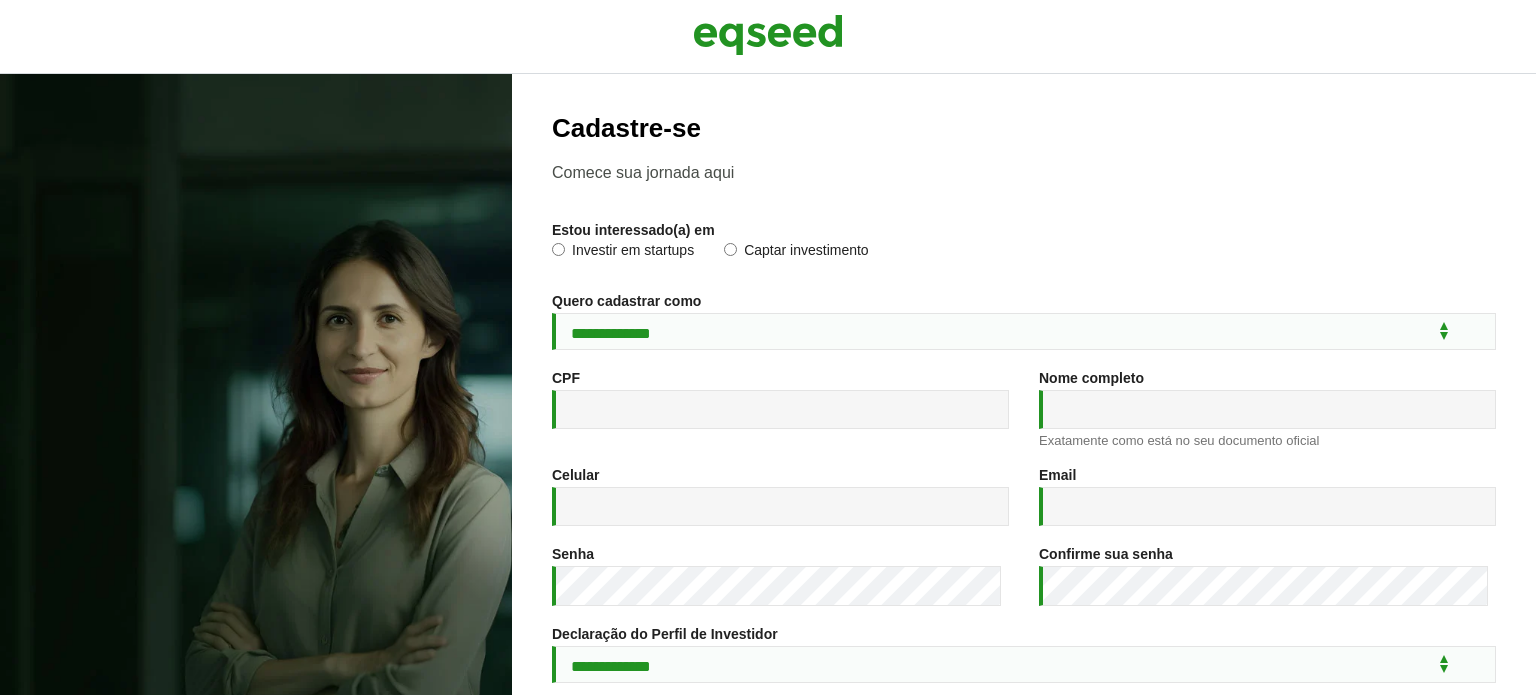 scroll, scrollTop: 0, scrollLeft: 0, axis: both 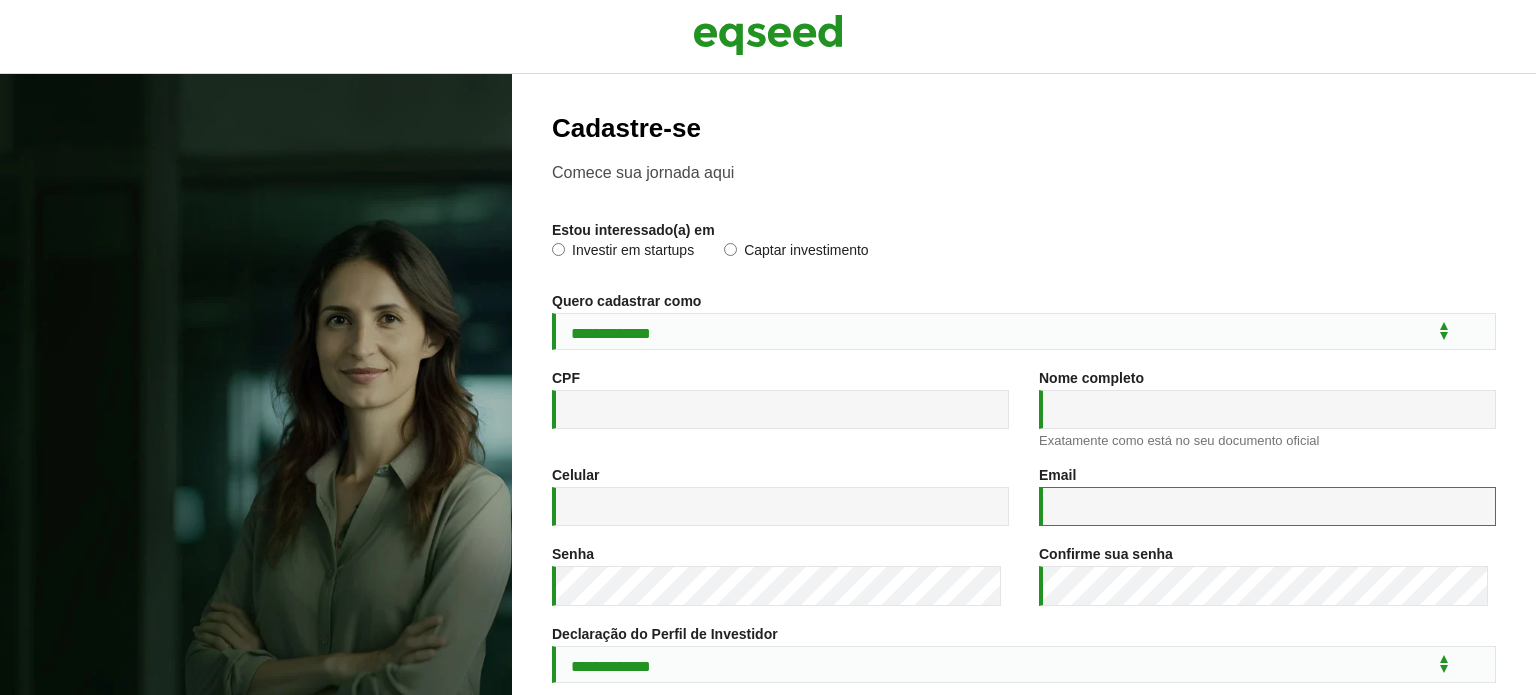 type on "**********" 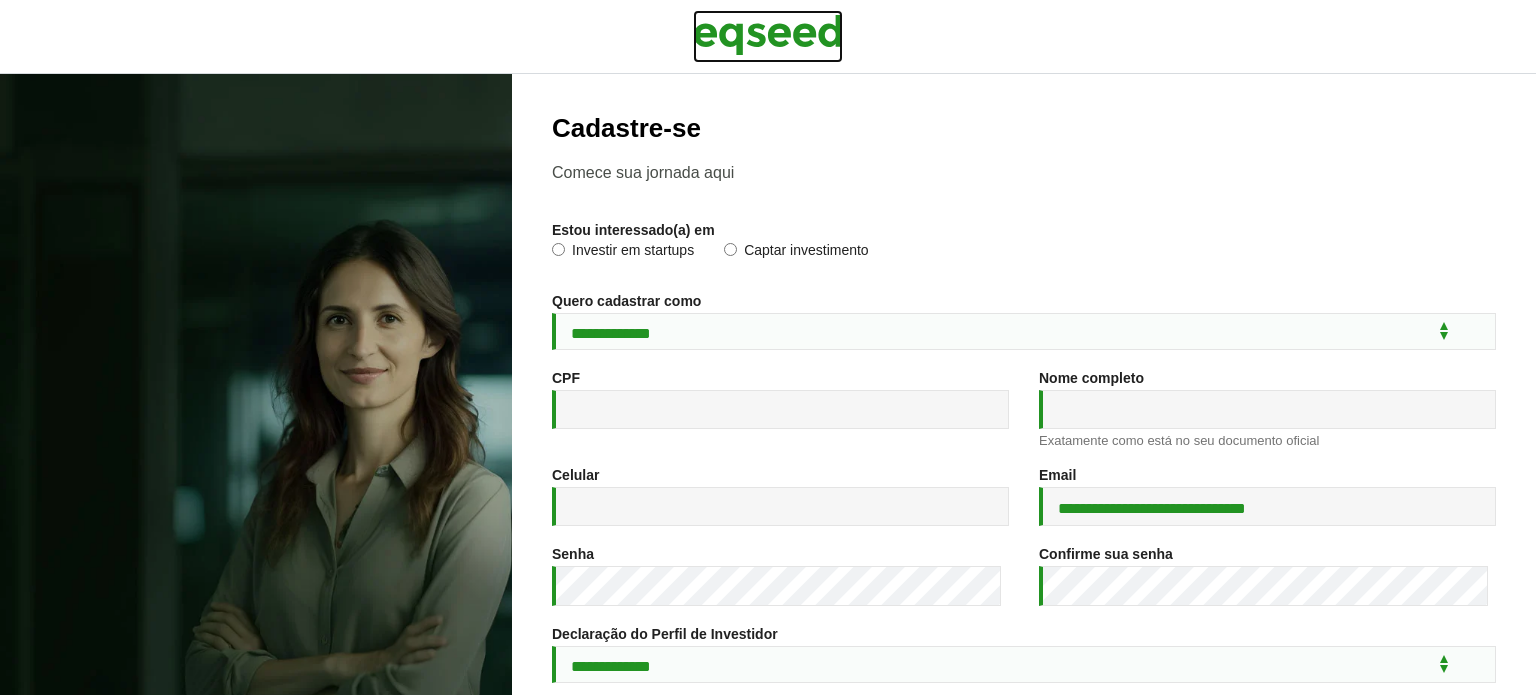 click at bounding box center (768, 35) 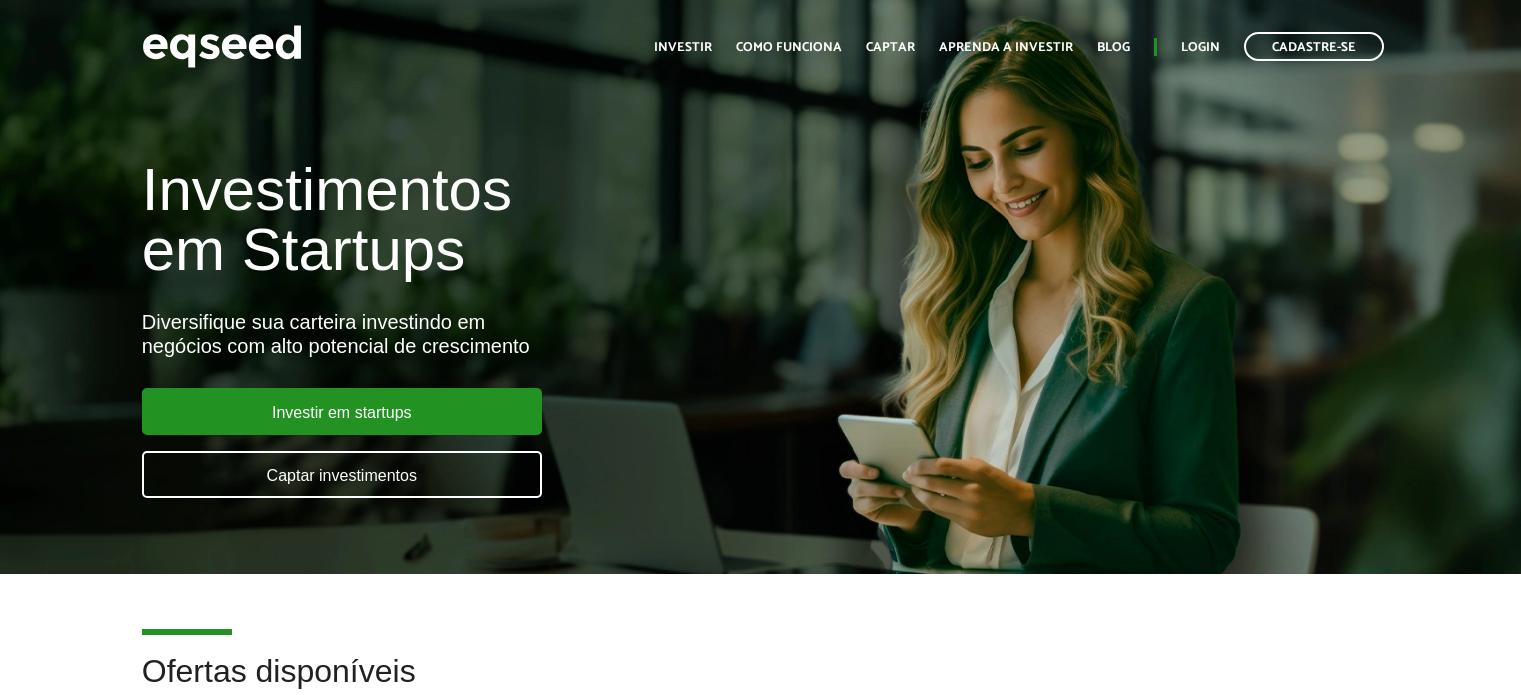scroll, scrollTop: 0, scrollLeft: 0, axis: both 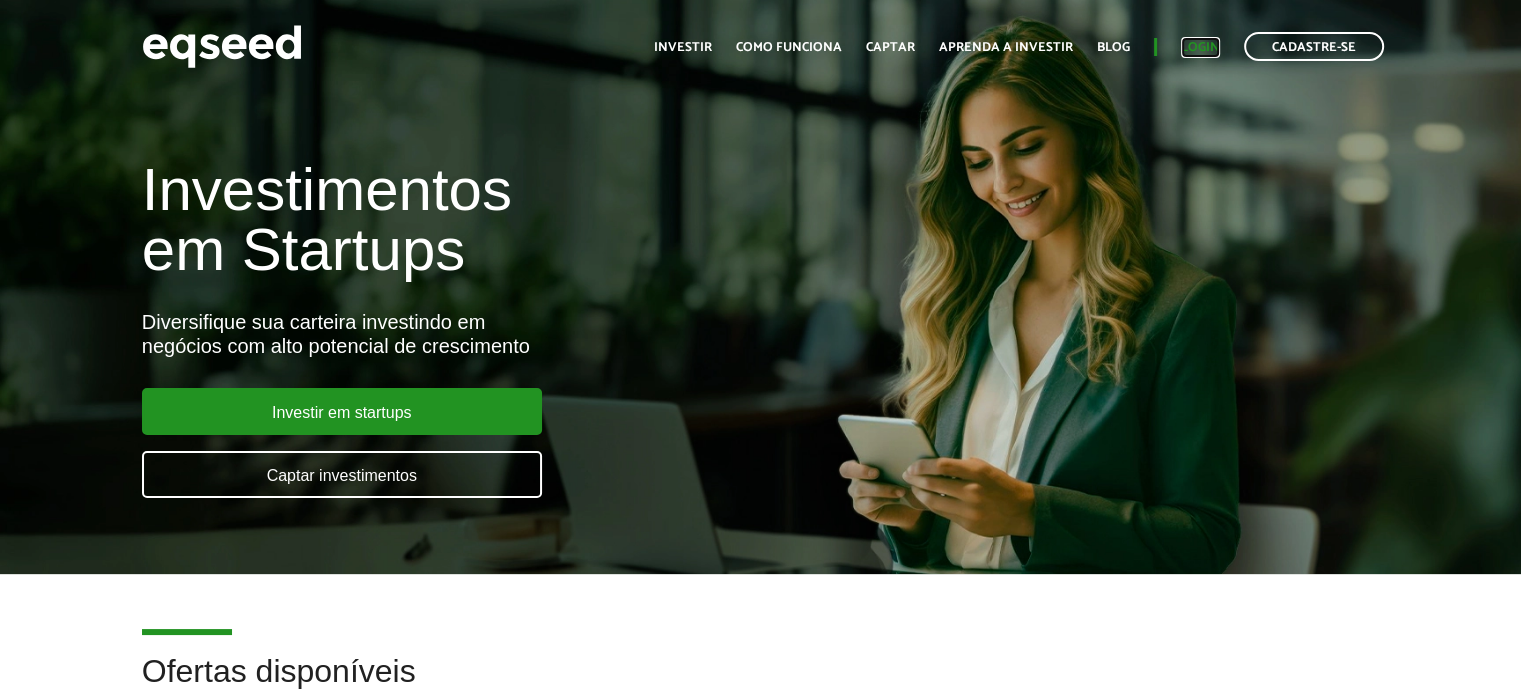 click on "Login" at bounding box center (1200, 47) 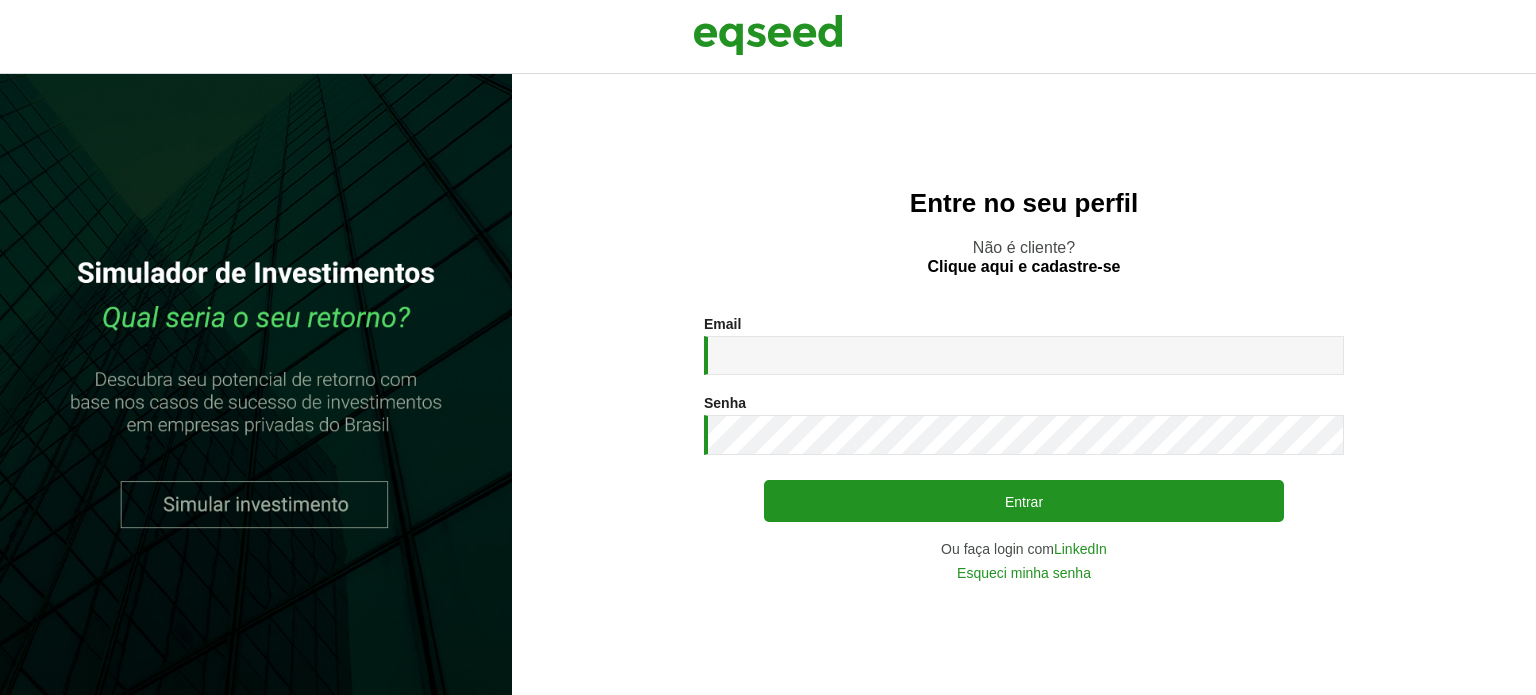scroll, scrollTop: 0, scrollLeft: 0, axis: both 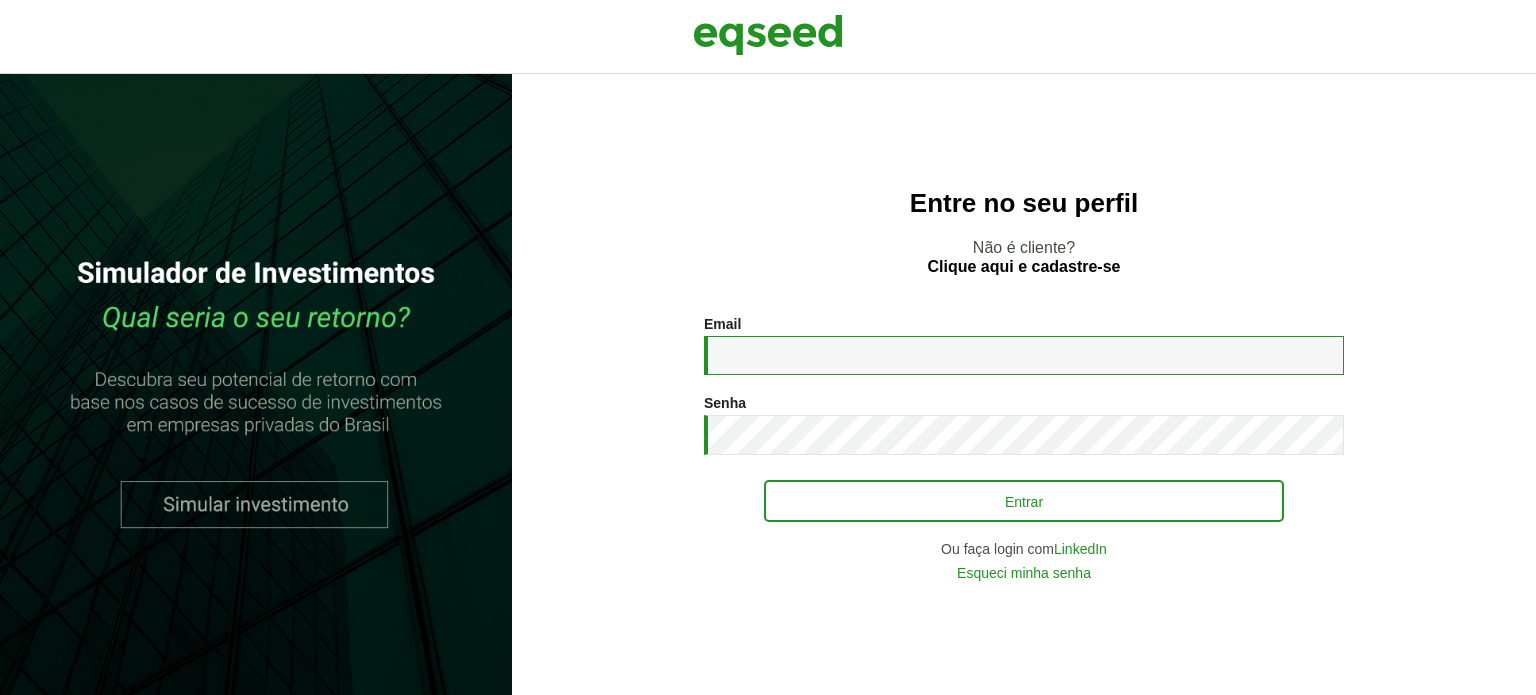 type on "**********" 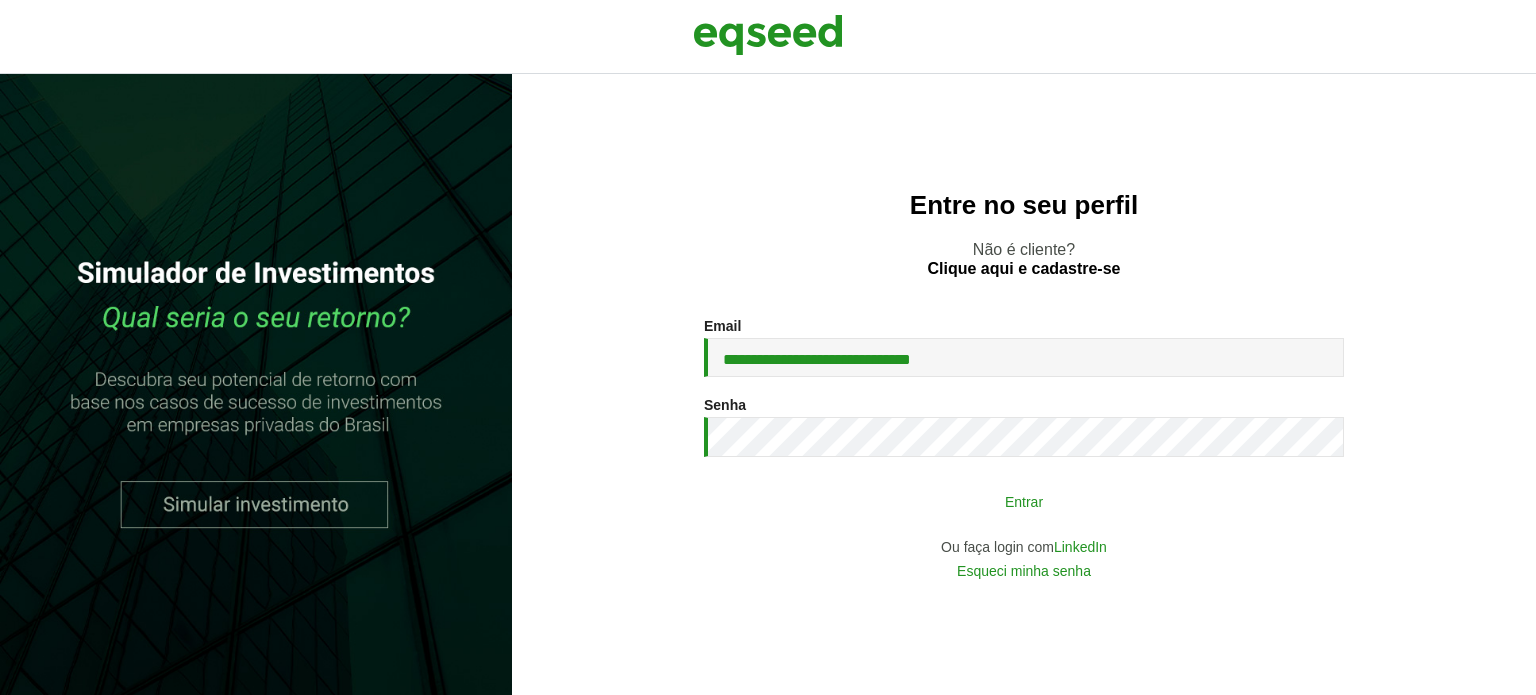 click on "Entrar" at bounding box center (1024, 501) 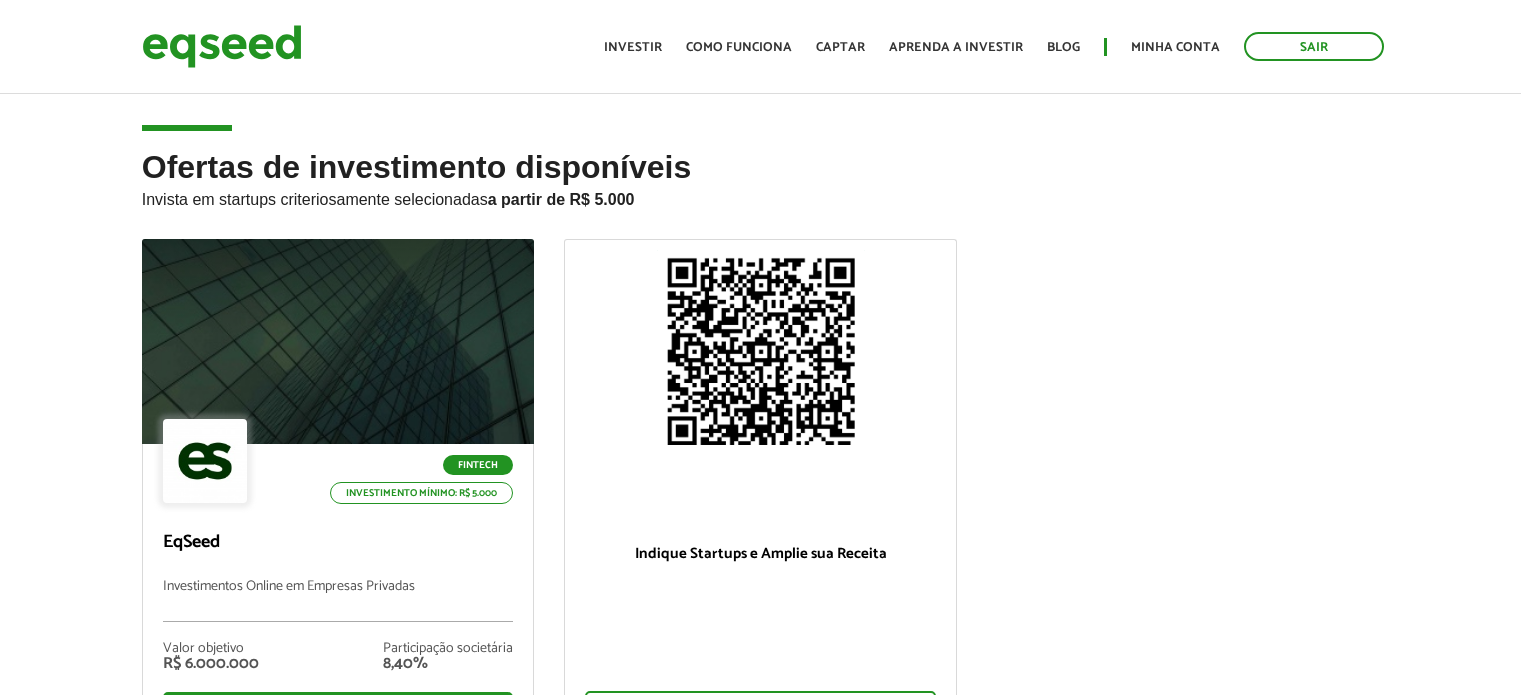 scroll, scrollTop: 0, scrollLeft: 0, axis: both 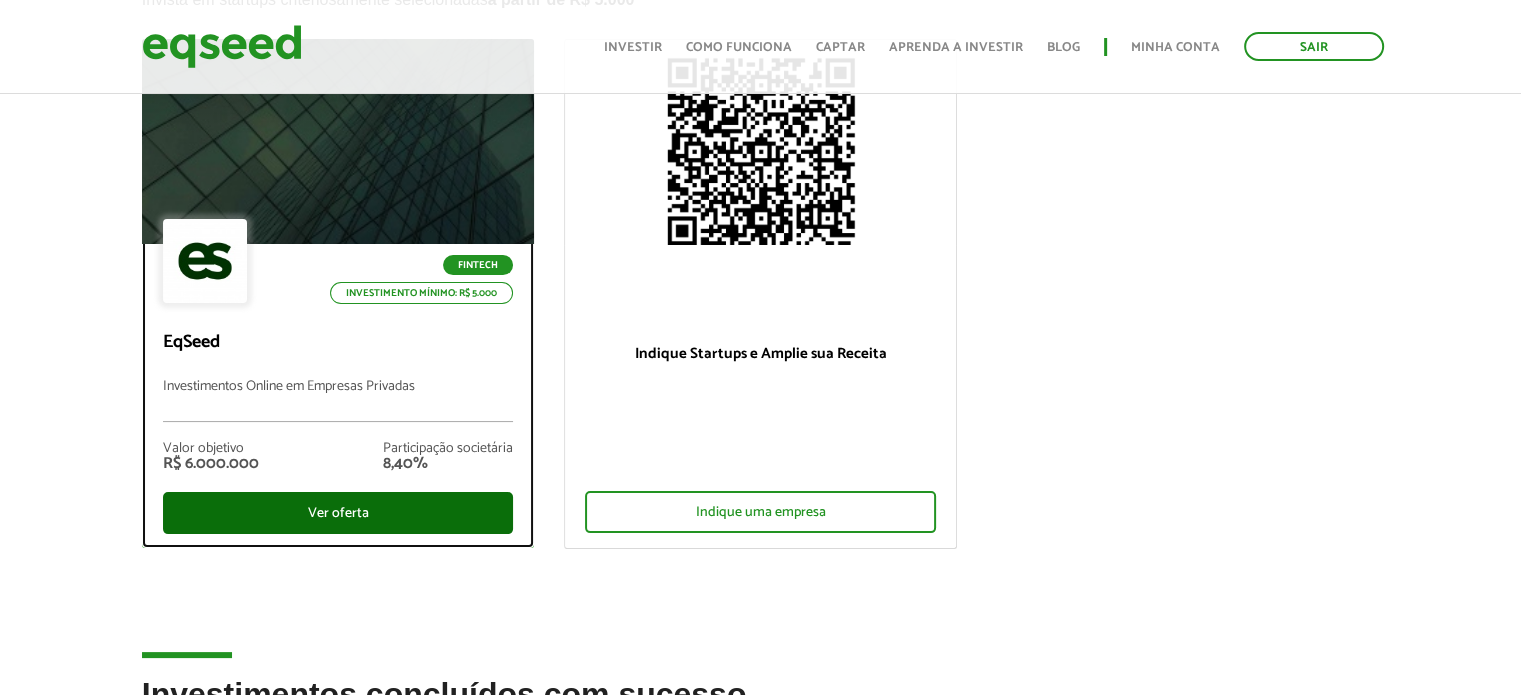 click on "Ver oferta" at bounding box center (338, 513) 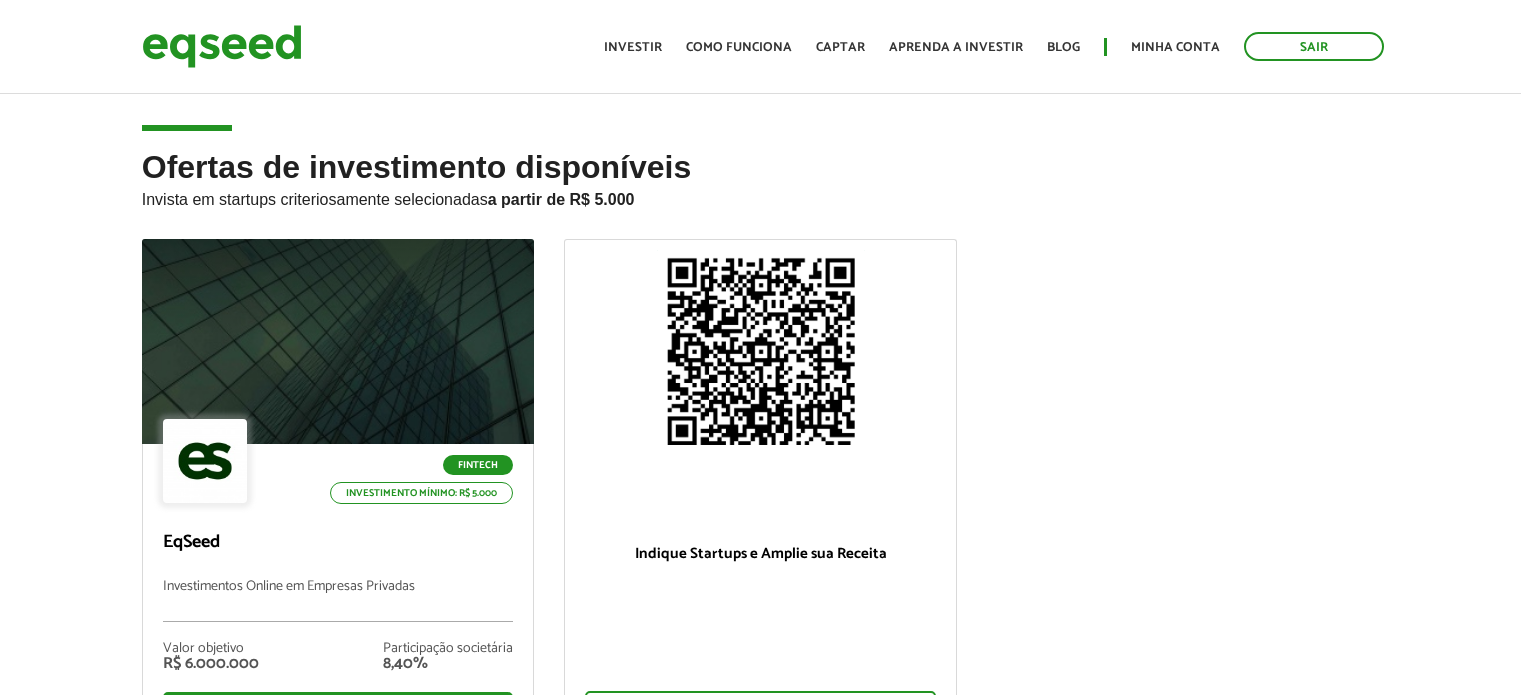 scroll, scrollTop: 0, scrollLeft: 0, axis: both 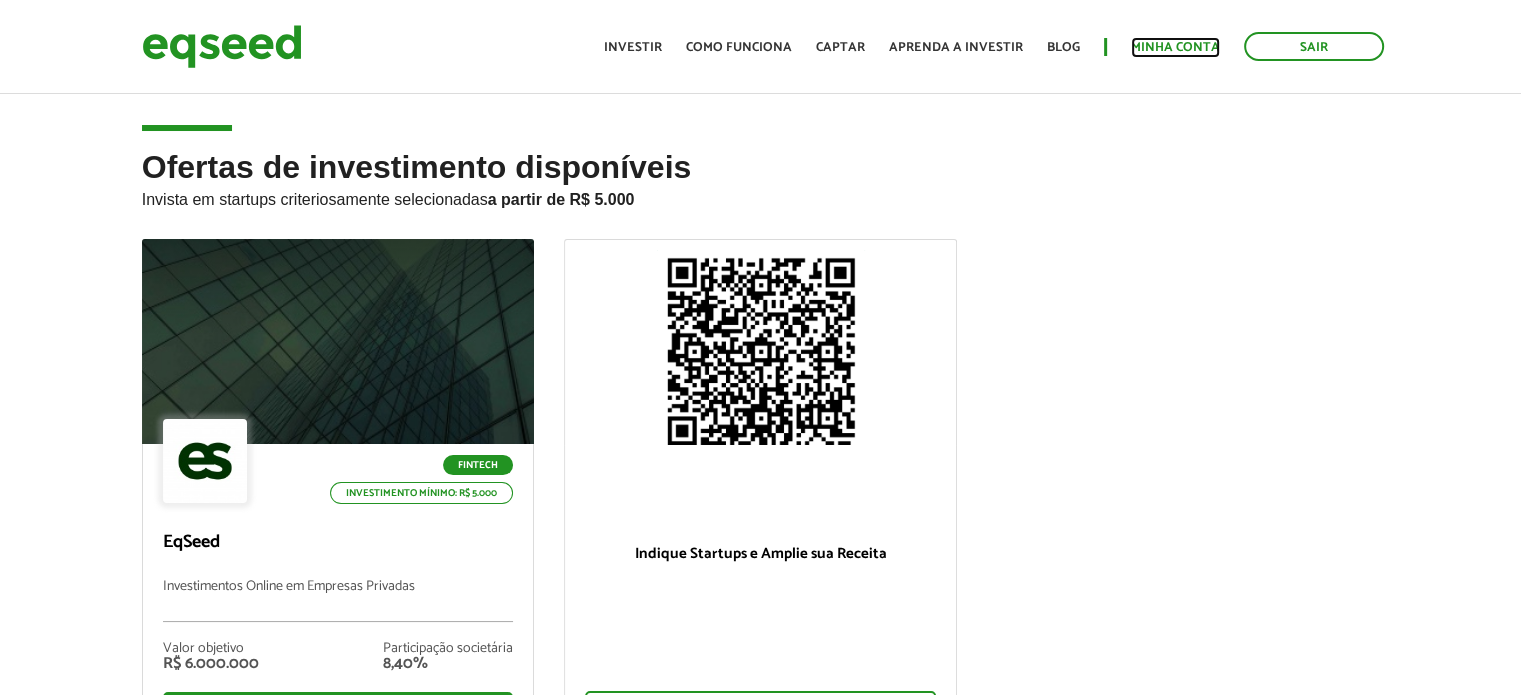 click on "Minha conta" at bounding box center (1175, 47) 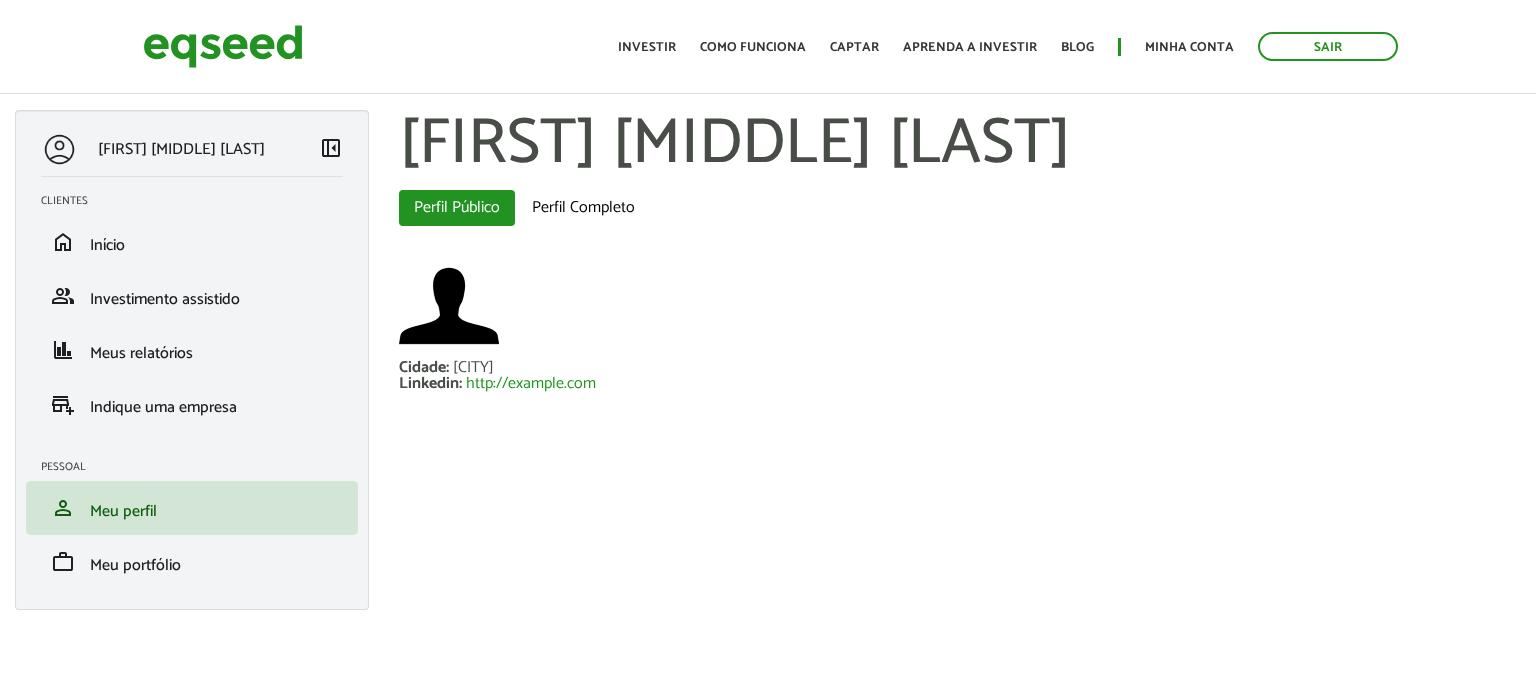 scroll, scrollTop: 0, scrollLeft: 0, axis: both 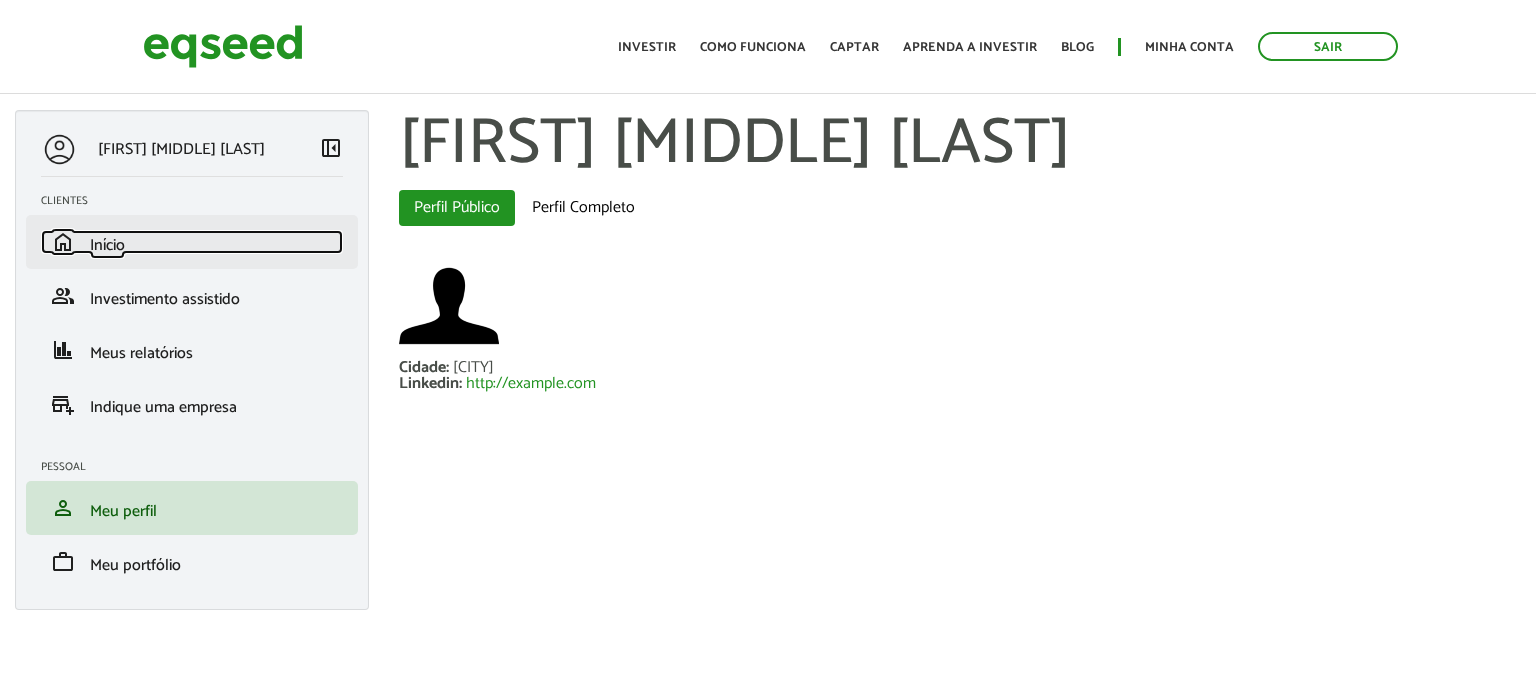 click on "Início" at bounding box center [107, 245] 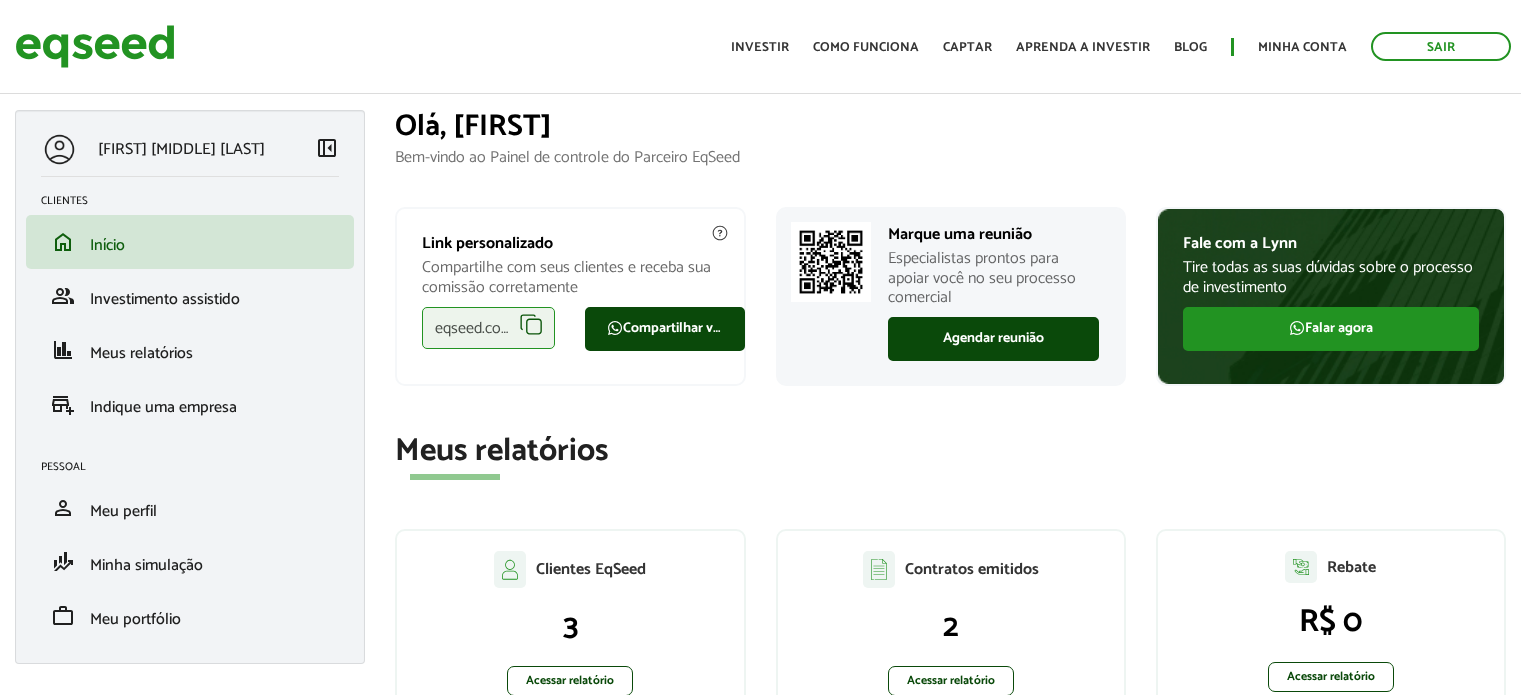 scroll, scrollTop: 0, scrollLeft: 0, axis: both 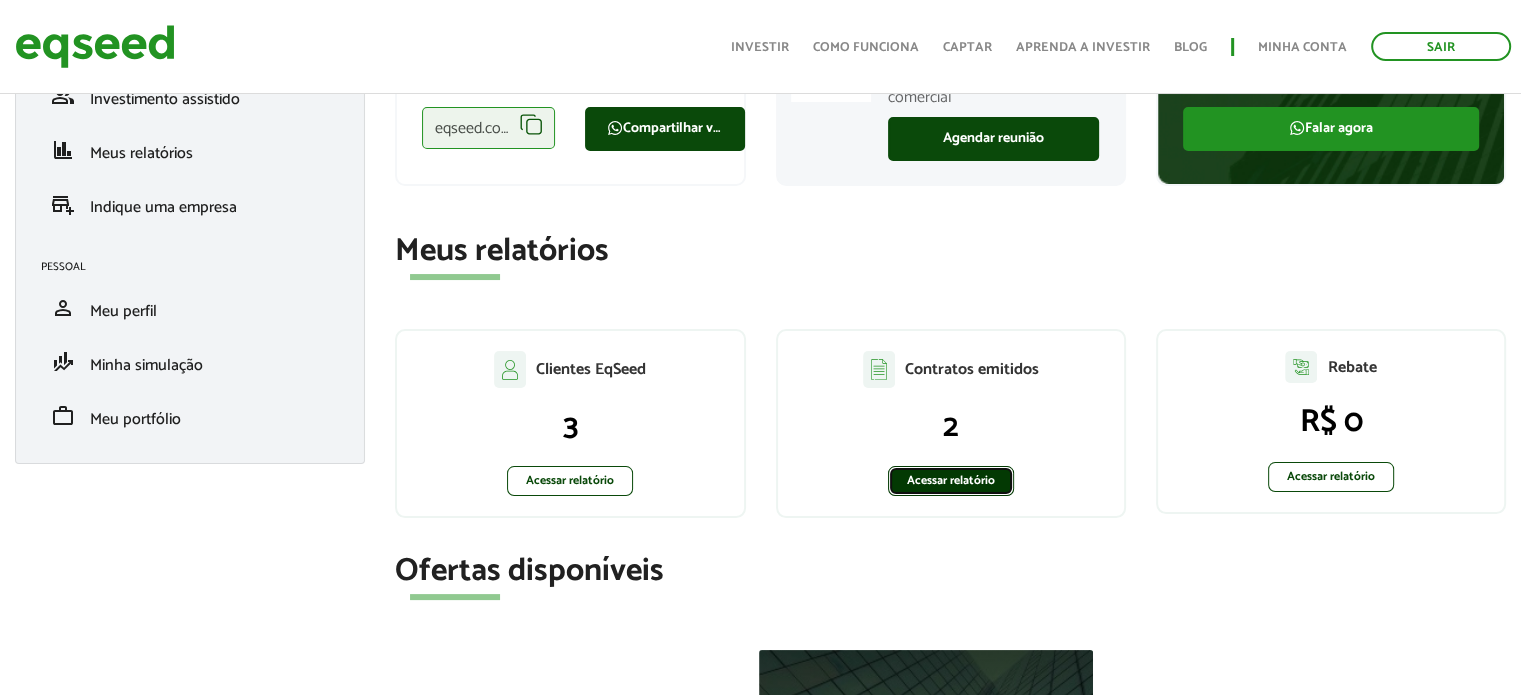 click on "Acessar relatório" at bounding box center [951, 481] 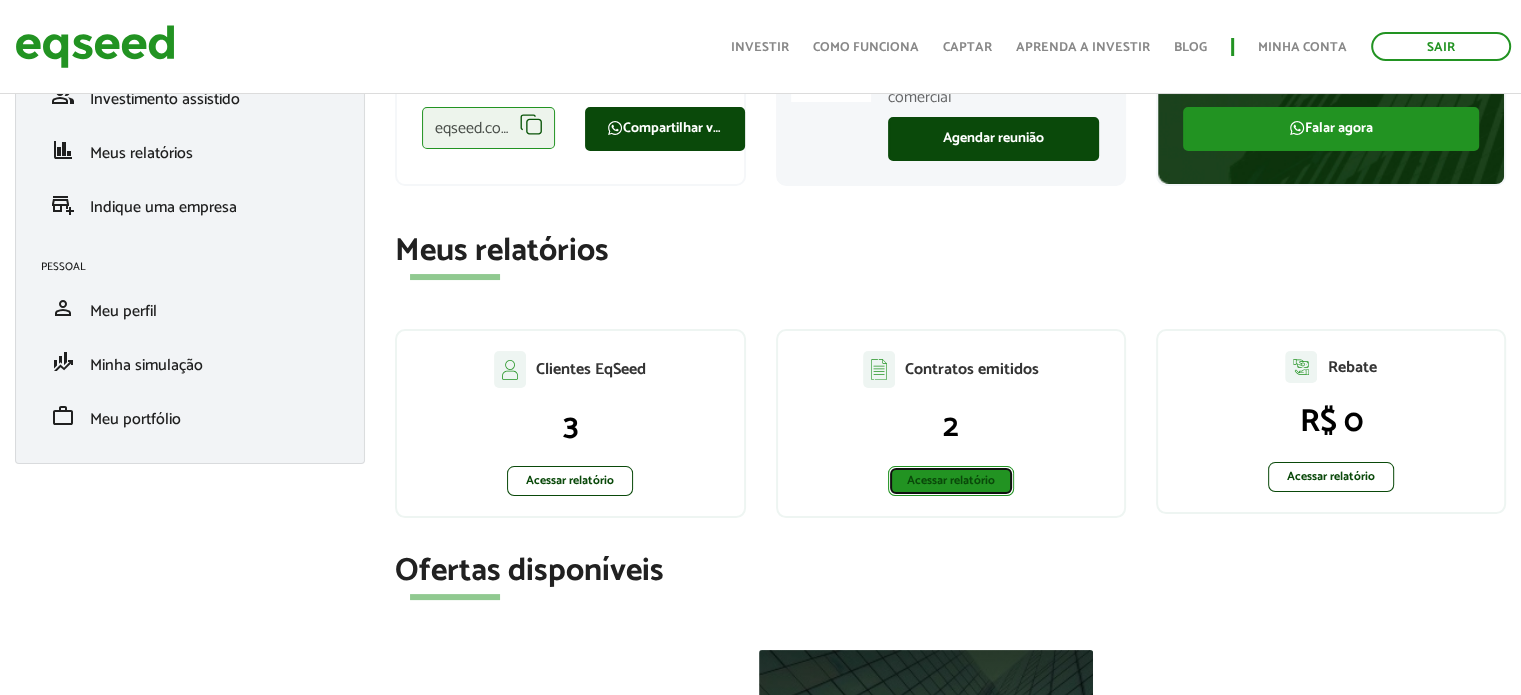 scroll, scrollTop: 400, scrollLeft: 0, axis: vertical 